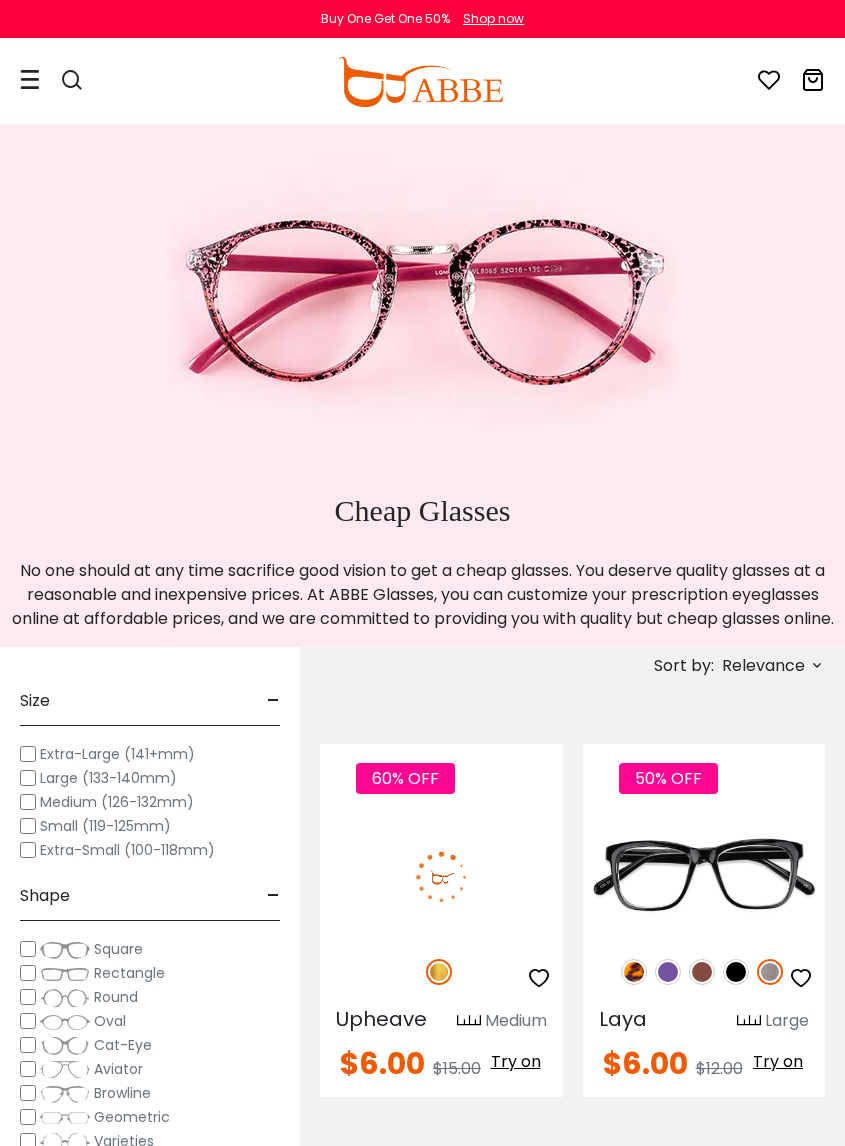 scroll, scrollTop: 0, scrollLeft: 0, axis: both 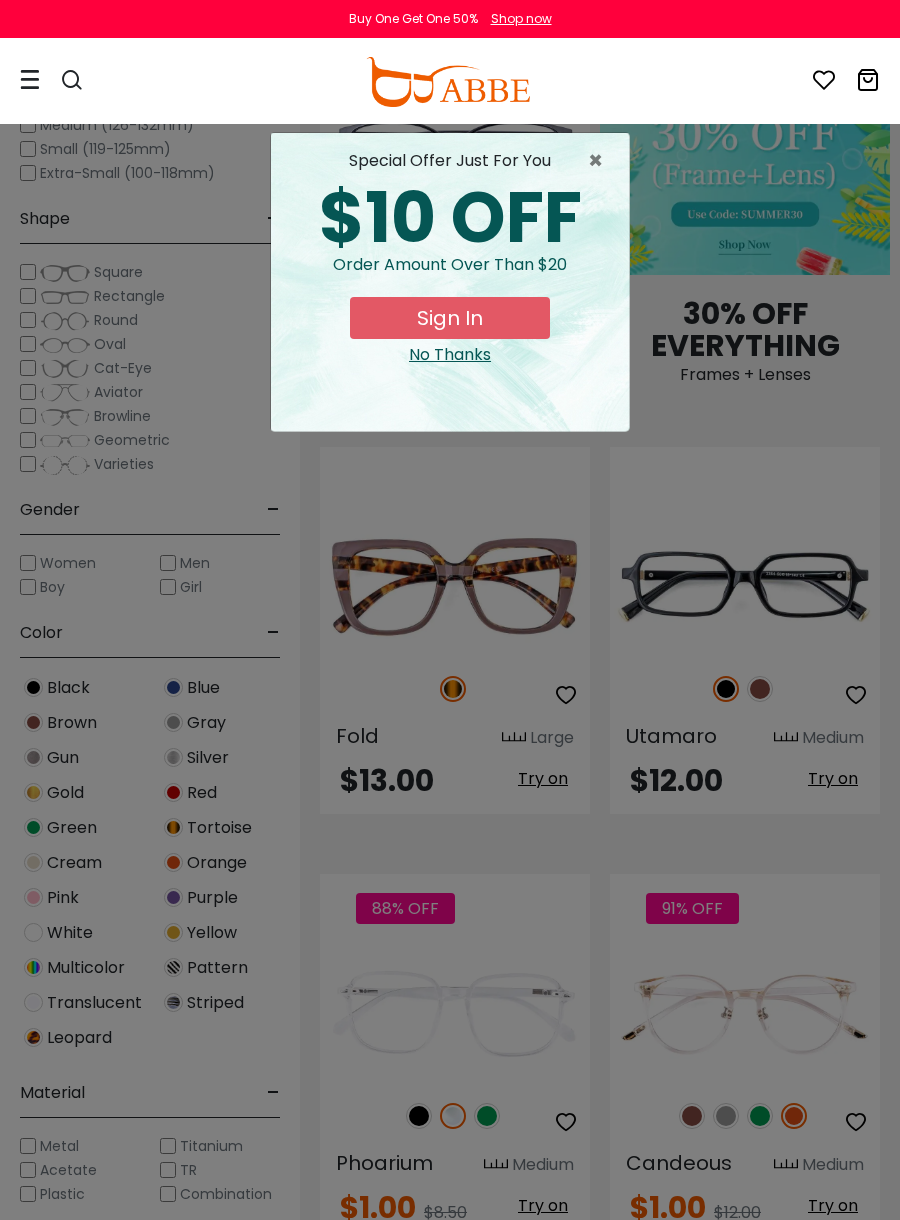 click on "Sign In" at bounding box center [450, 318] 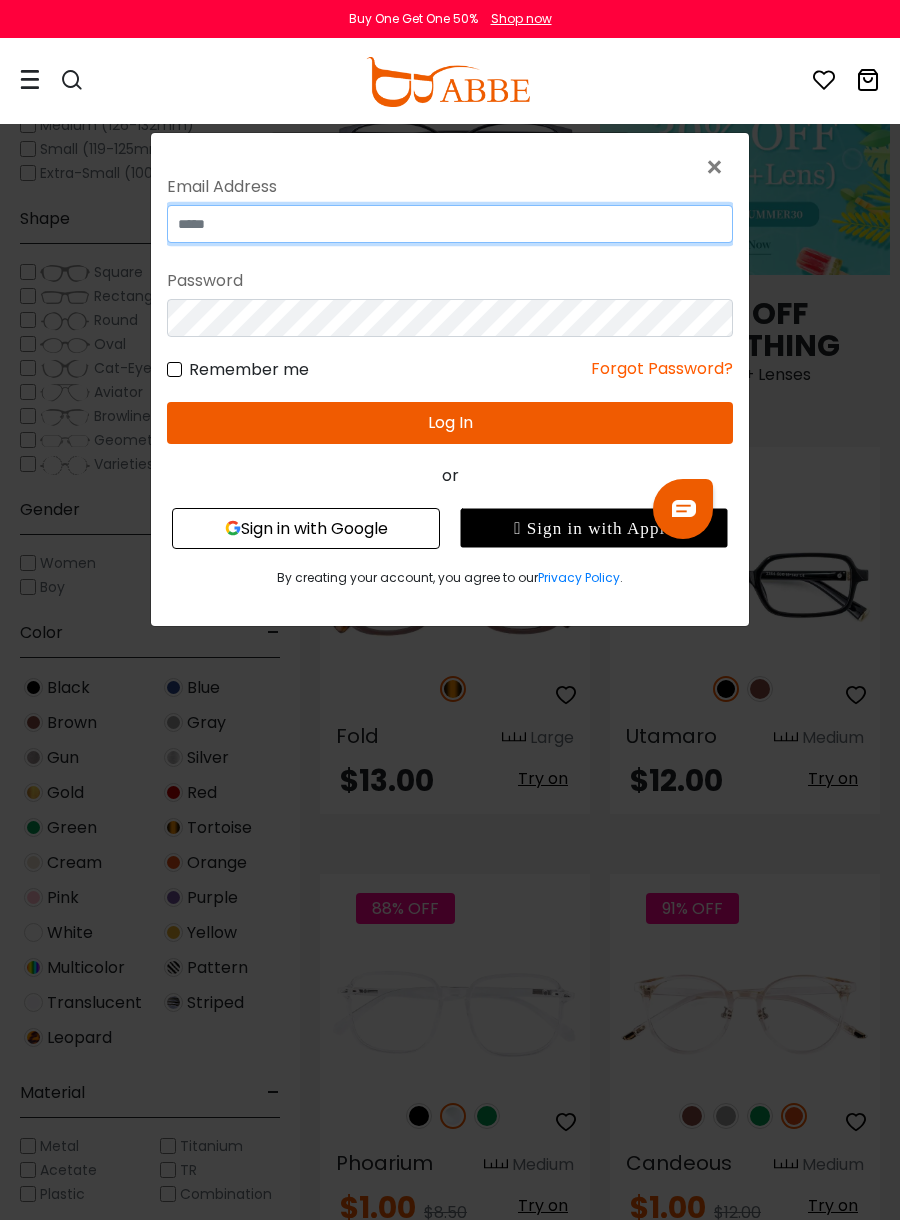 click at bounding box center [450, 224] 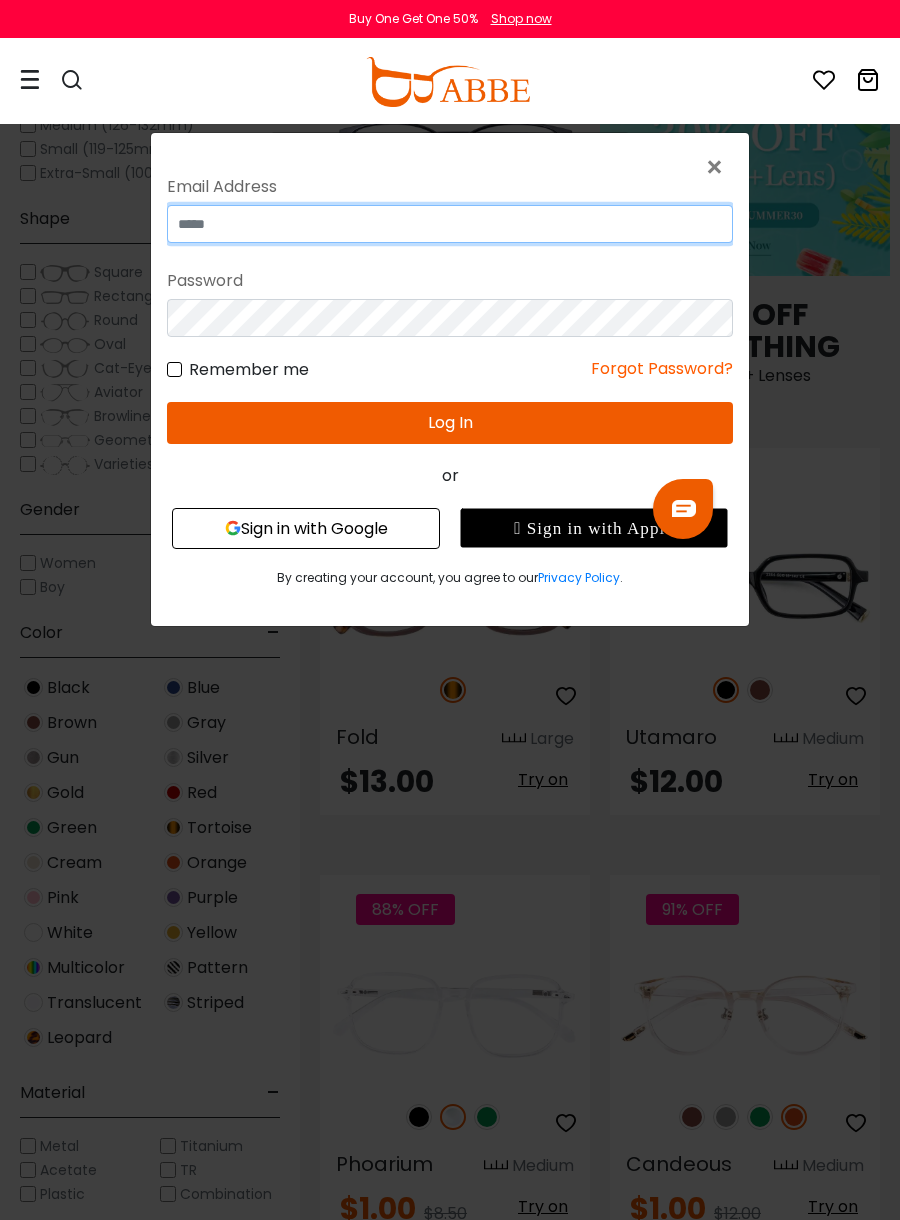 type on "**********" 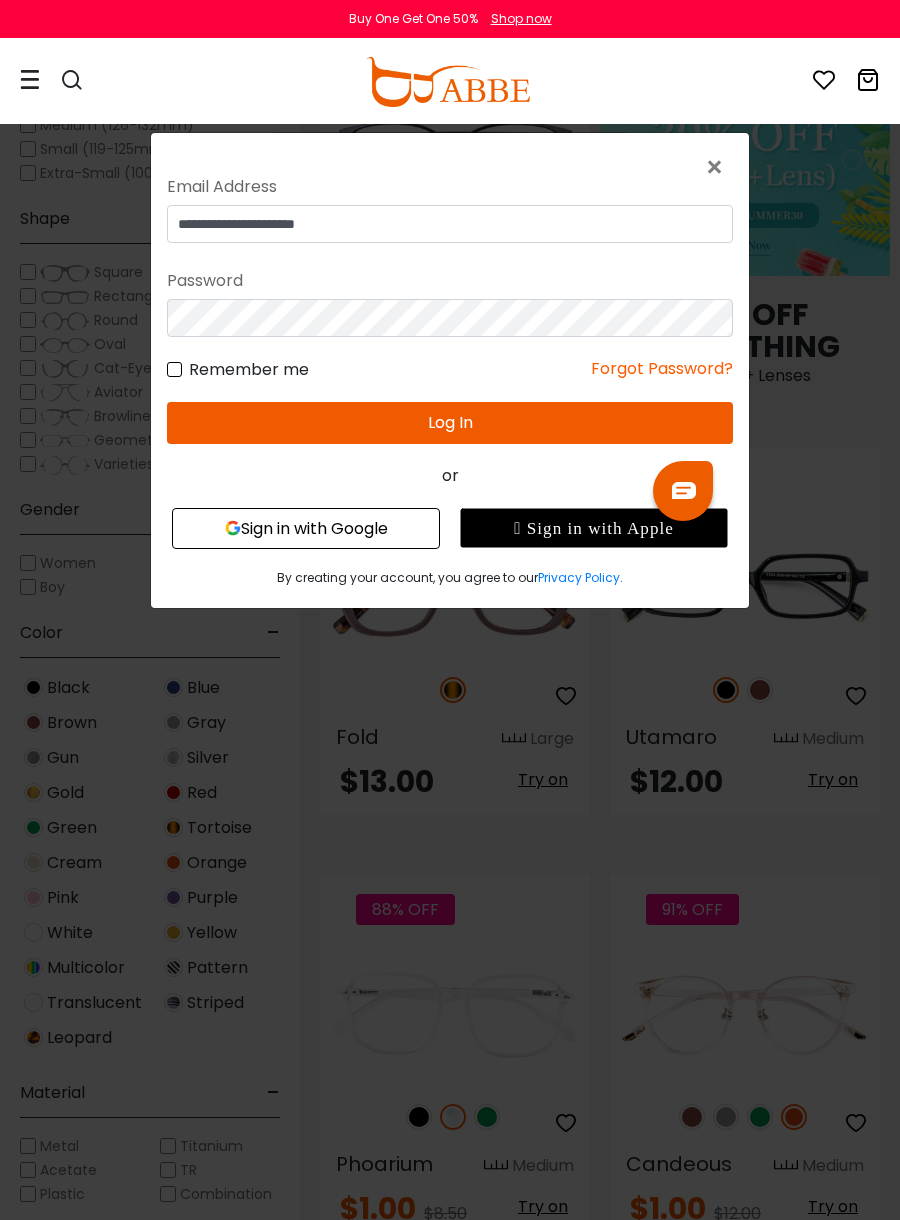 click on "Log In" at bounding box center (450, 423) 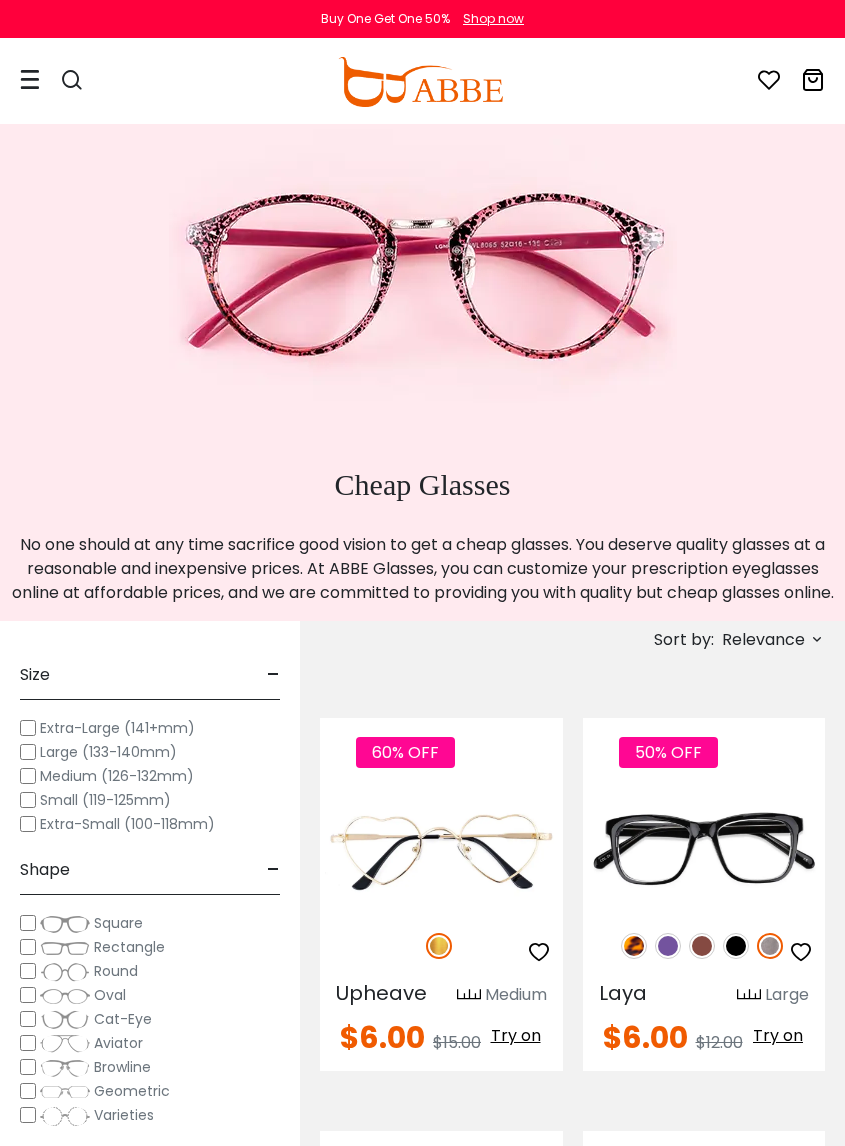 scroll, scrollTop: 0, scrollLeft: 0, axis: both 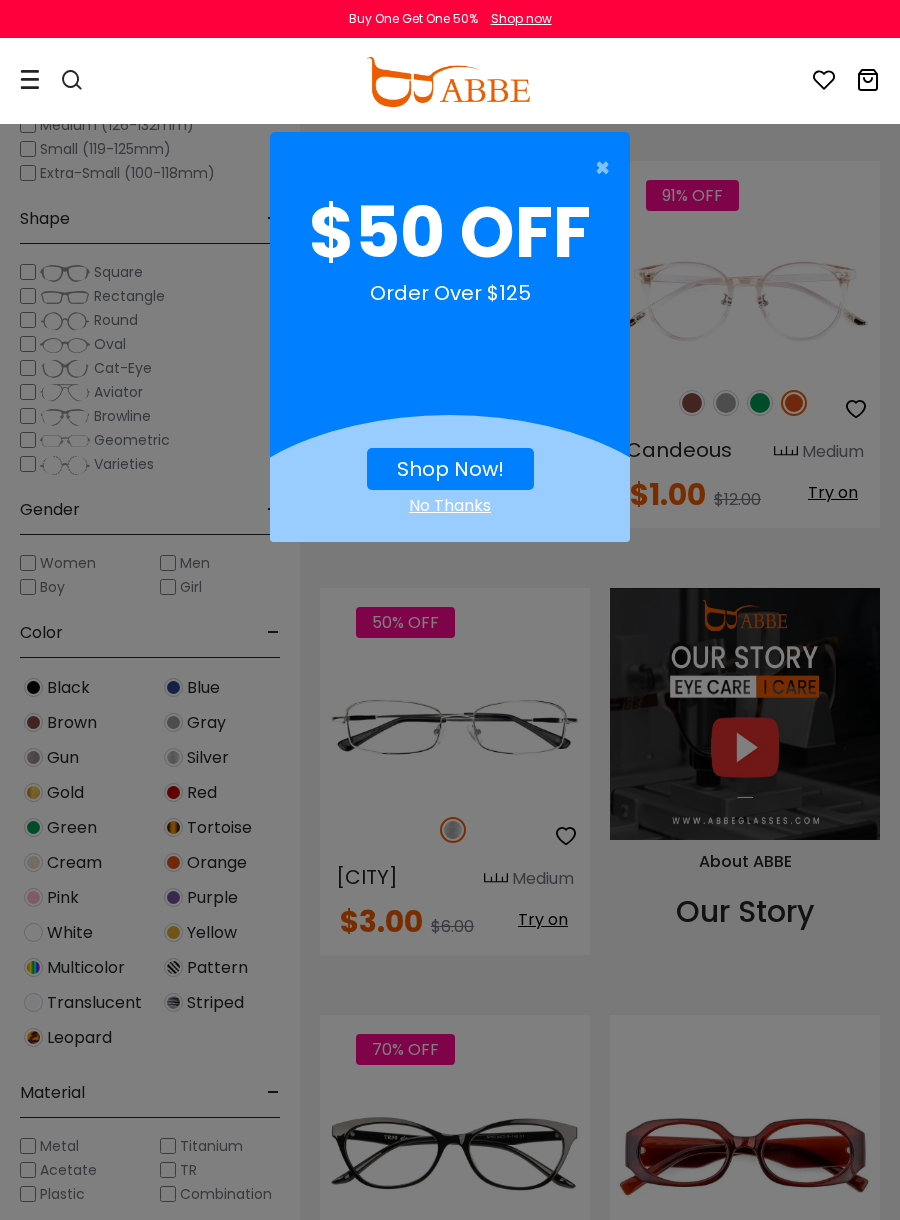 click on "×" at bounding box center [607, 168] 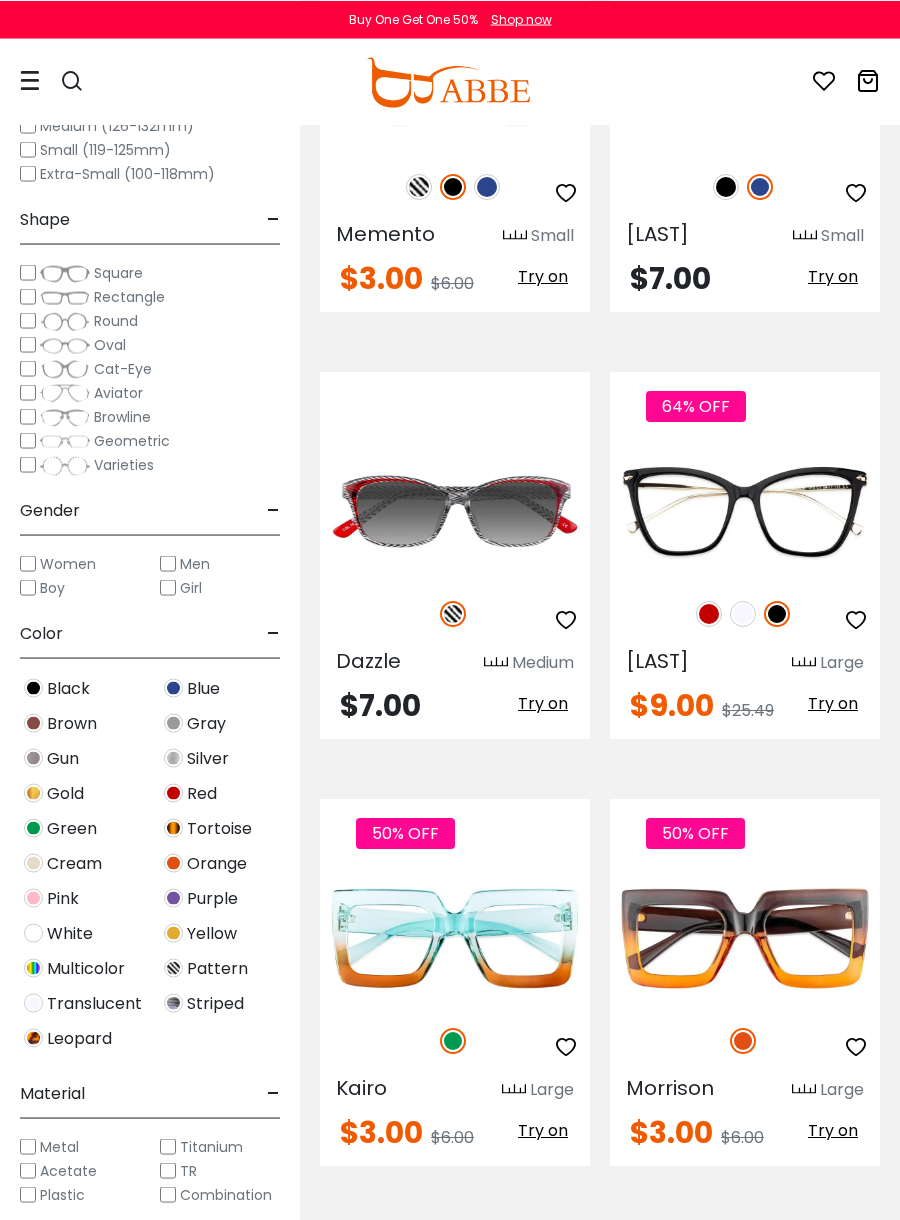 scroll, scrollTop: 6230, scrollLeft: 0, axis: vertical 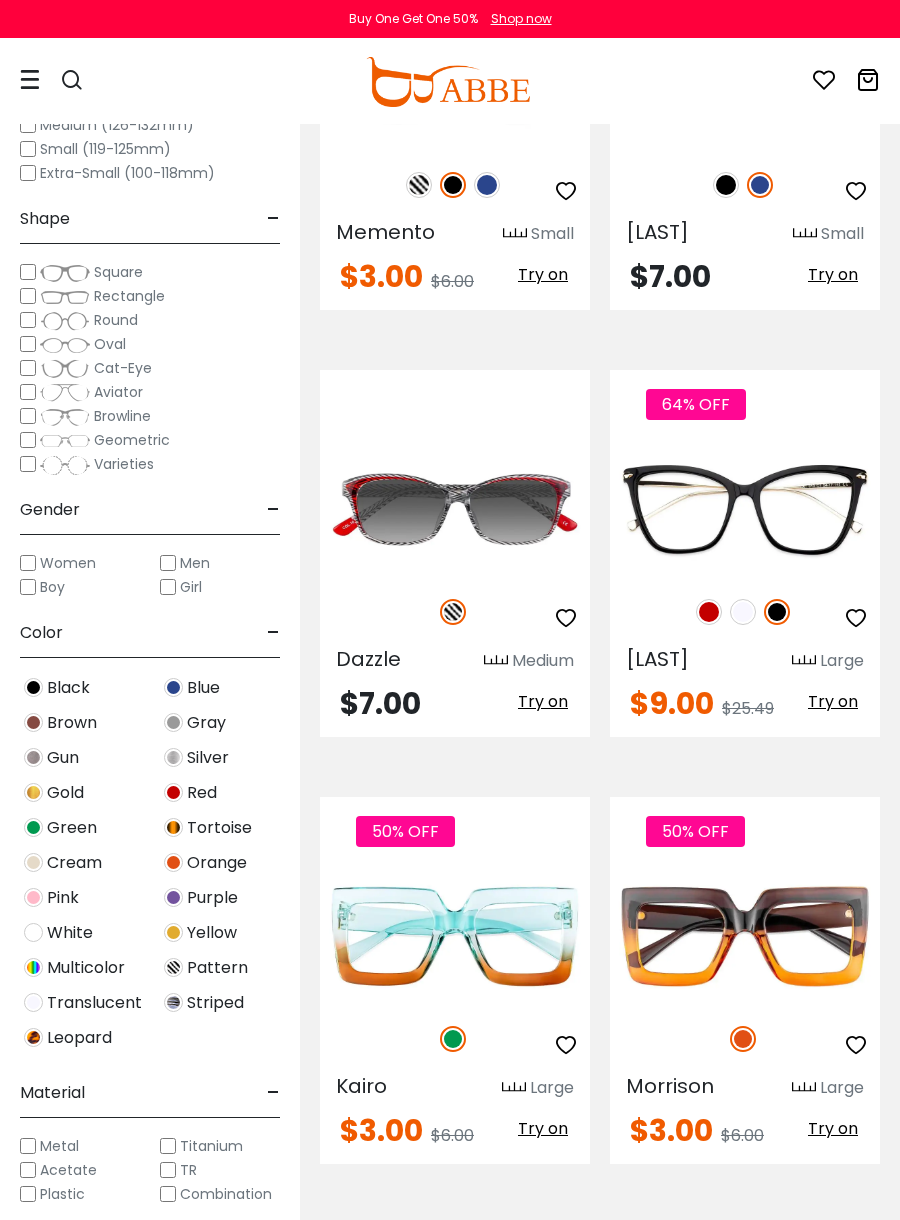 click at bounding box center [743, 612] 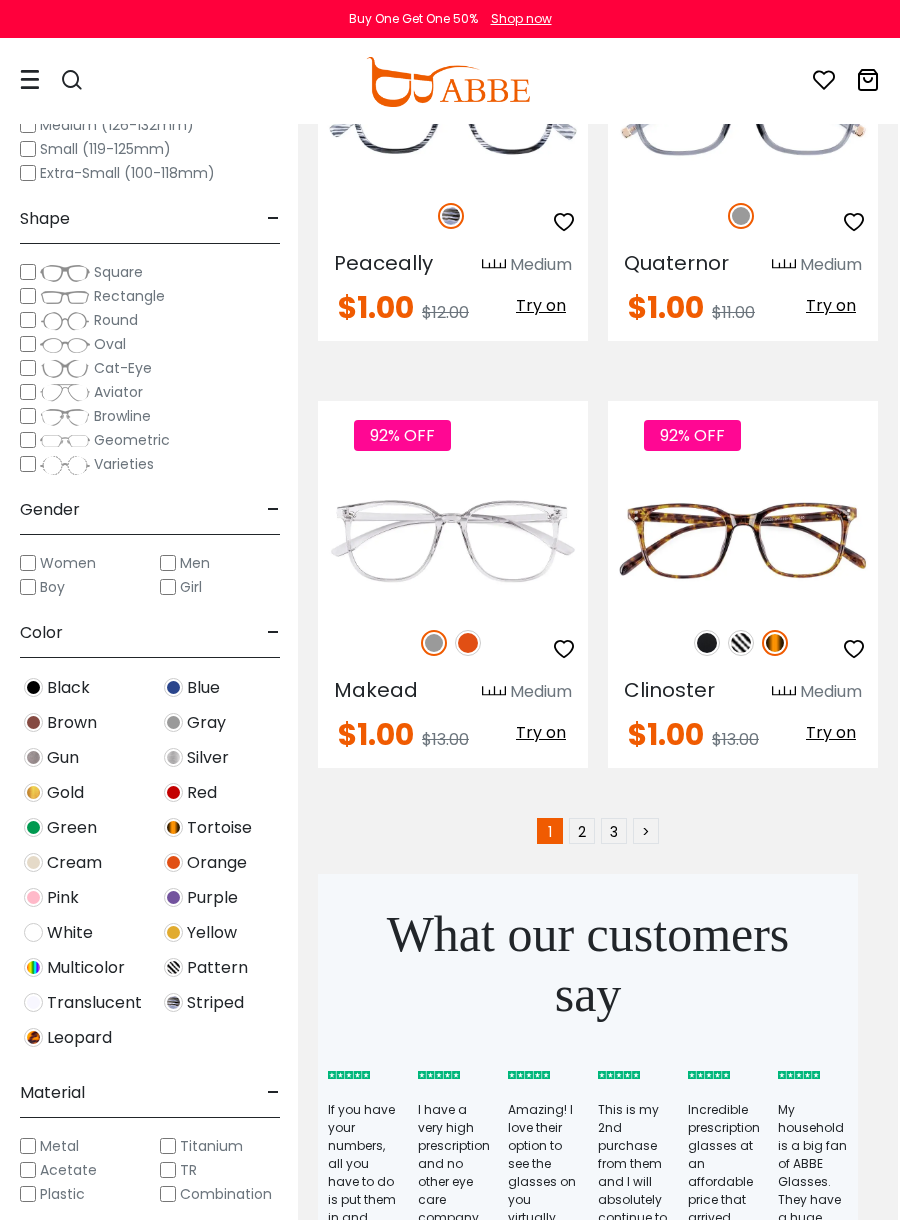 scroll, scrollTop: 13035, scrollLeft: 1, axis: both 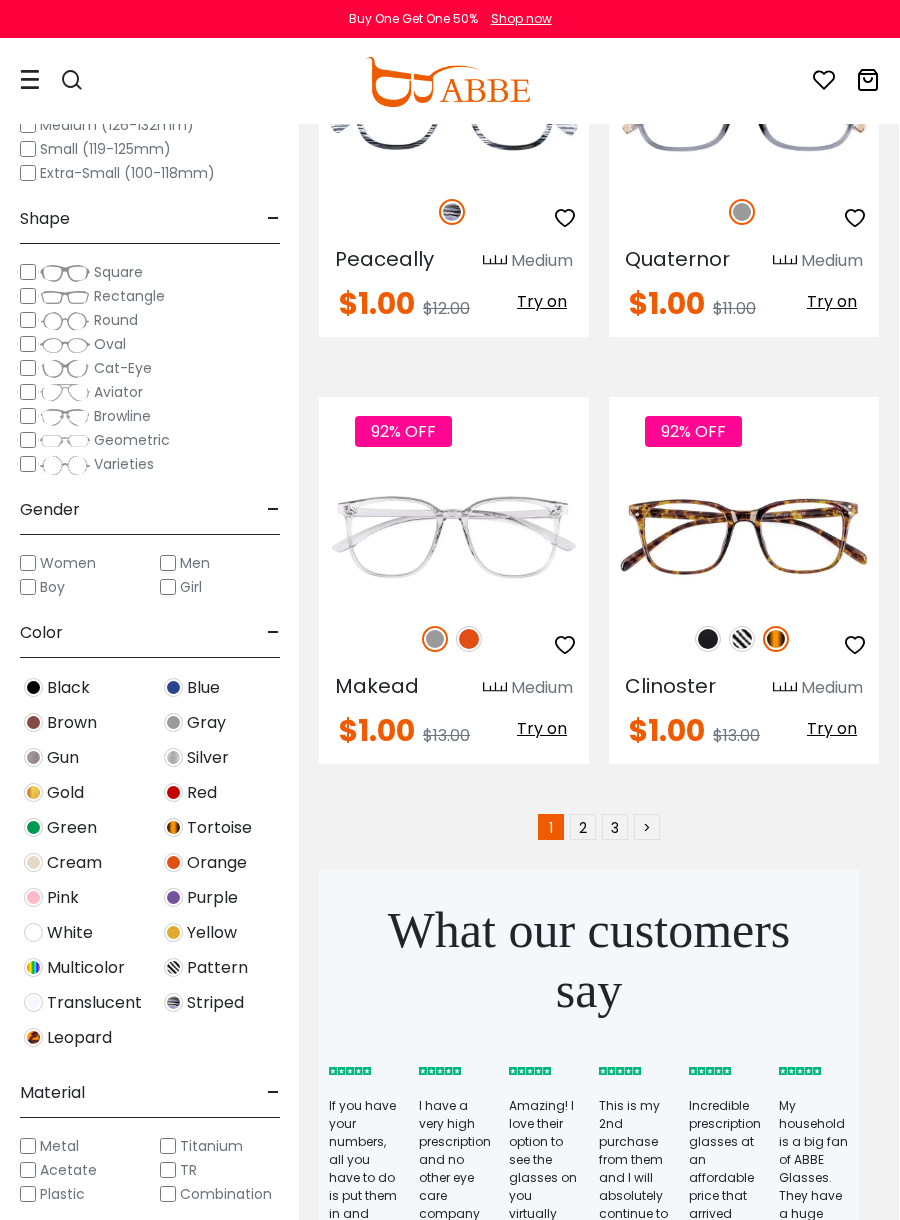 click on "2" at bounding box center (583, 827) 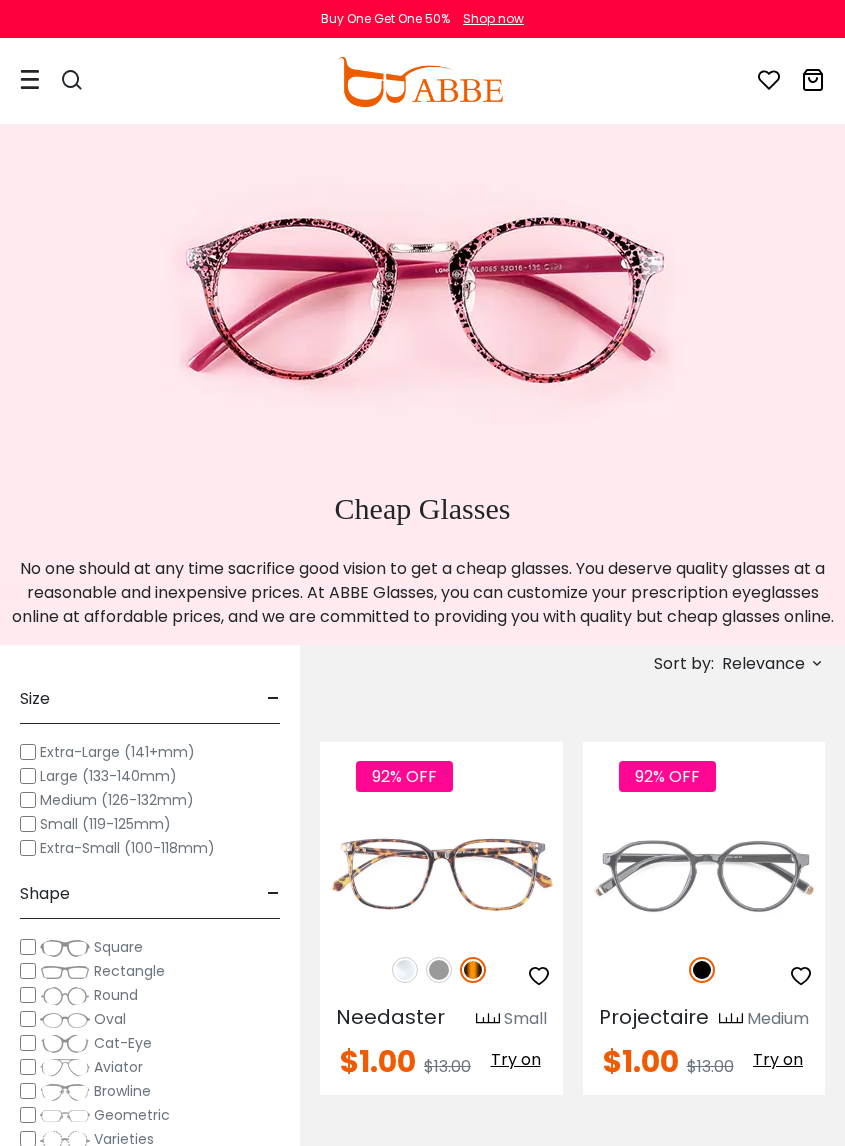 scroll, scrollTop: 0, scrollLeft: 0, axis: both 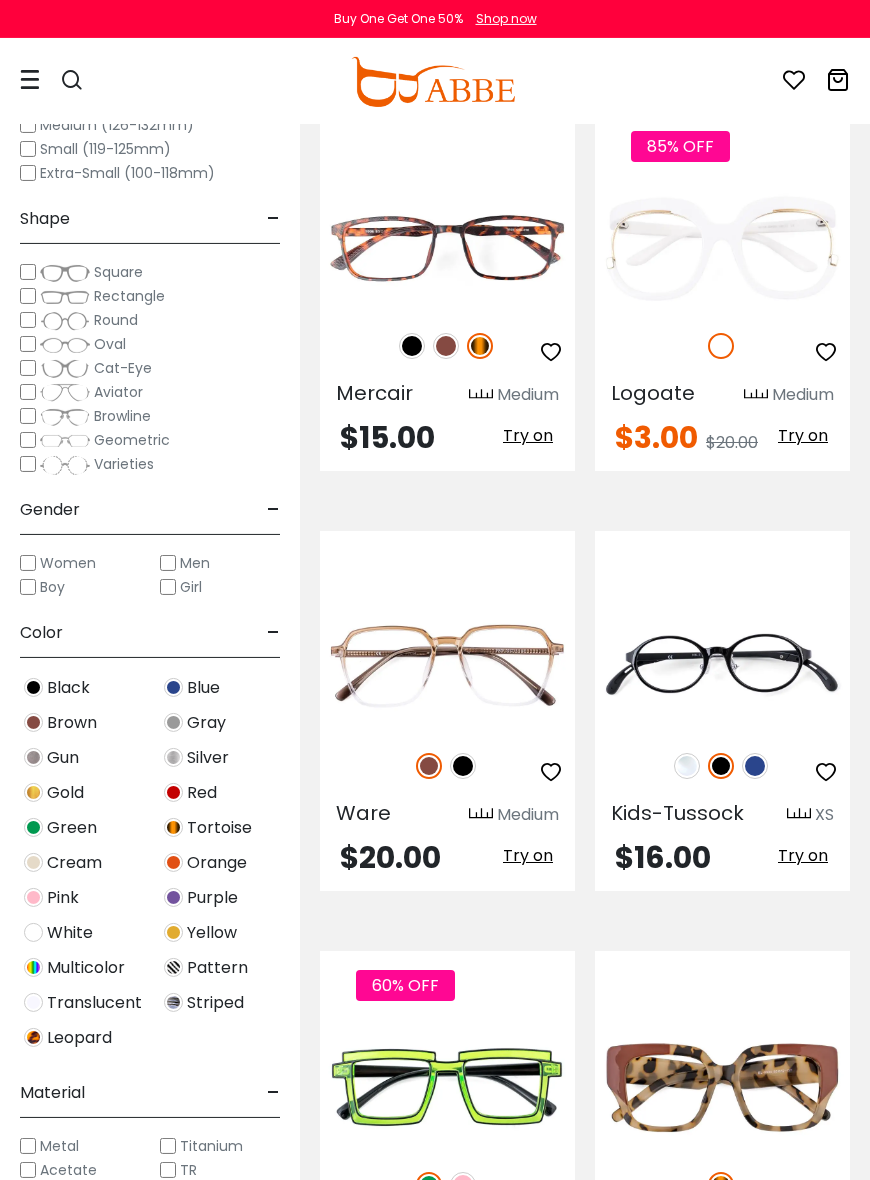 click at bounding box center [0, 0] 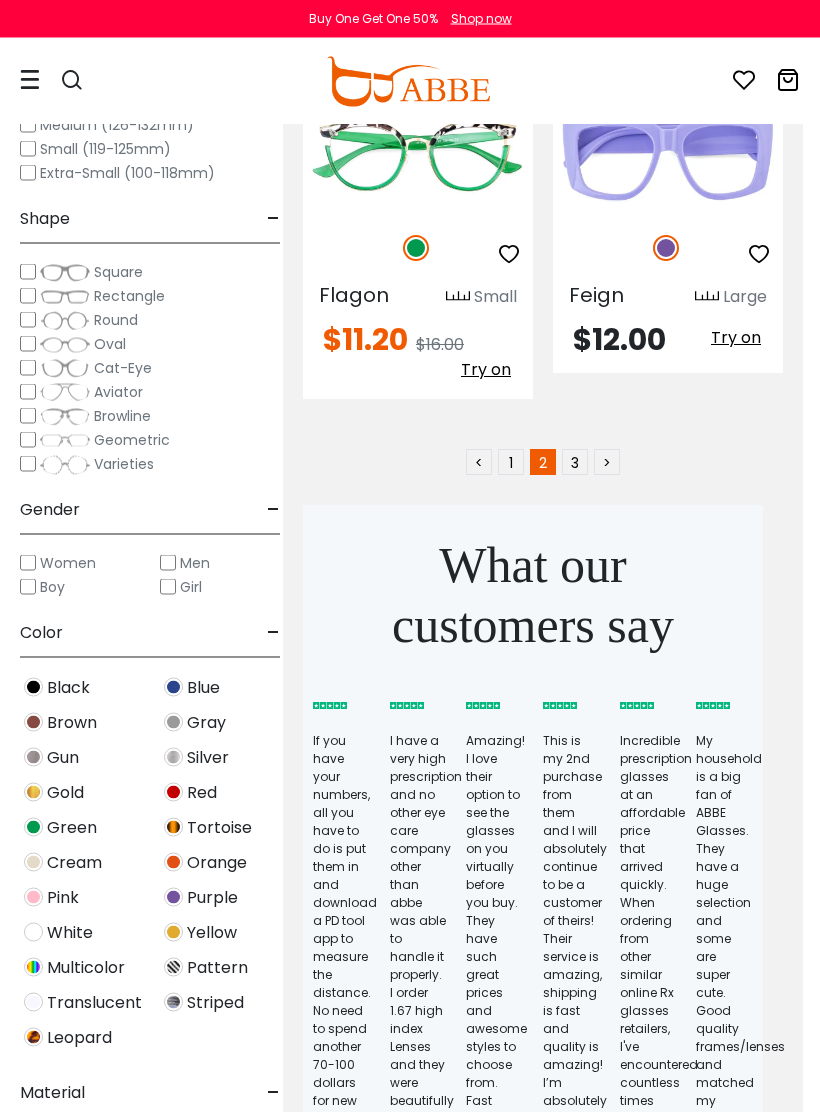 scroll, scrollTop: 13386, scrollLeft: 17, axis: both 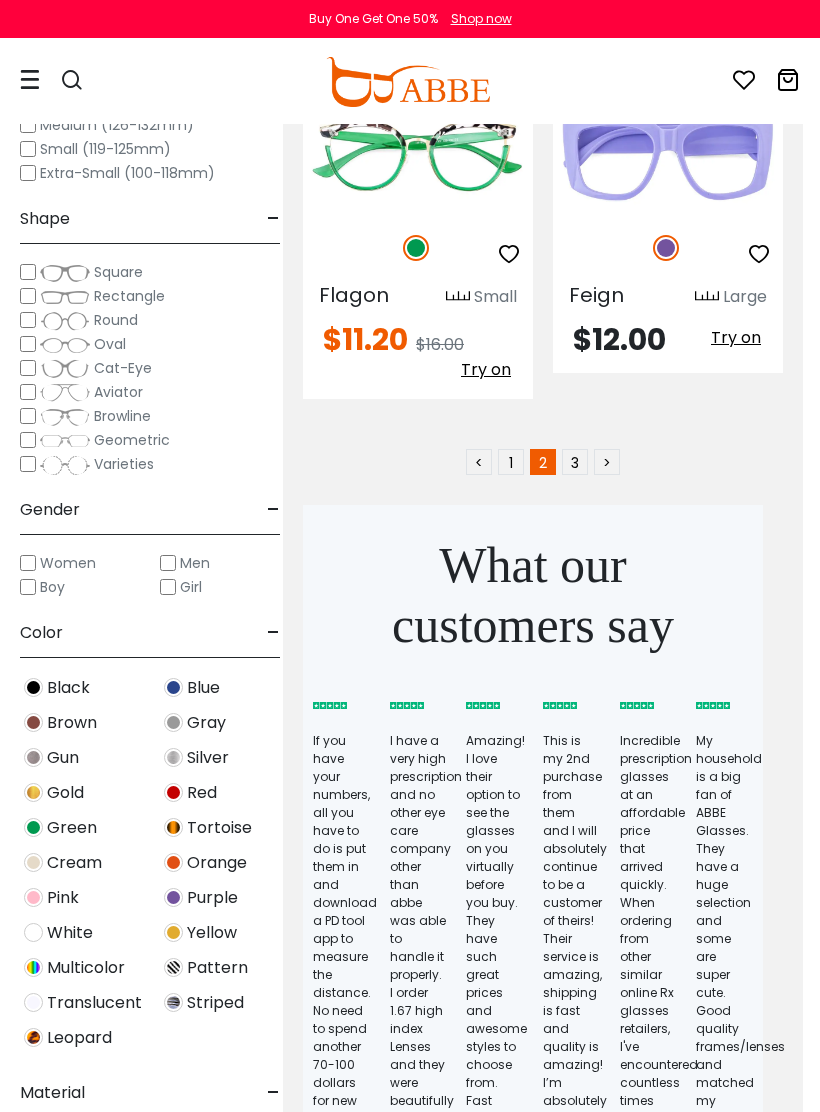 click on "3" at bounding box center (575, 462) 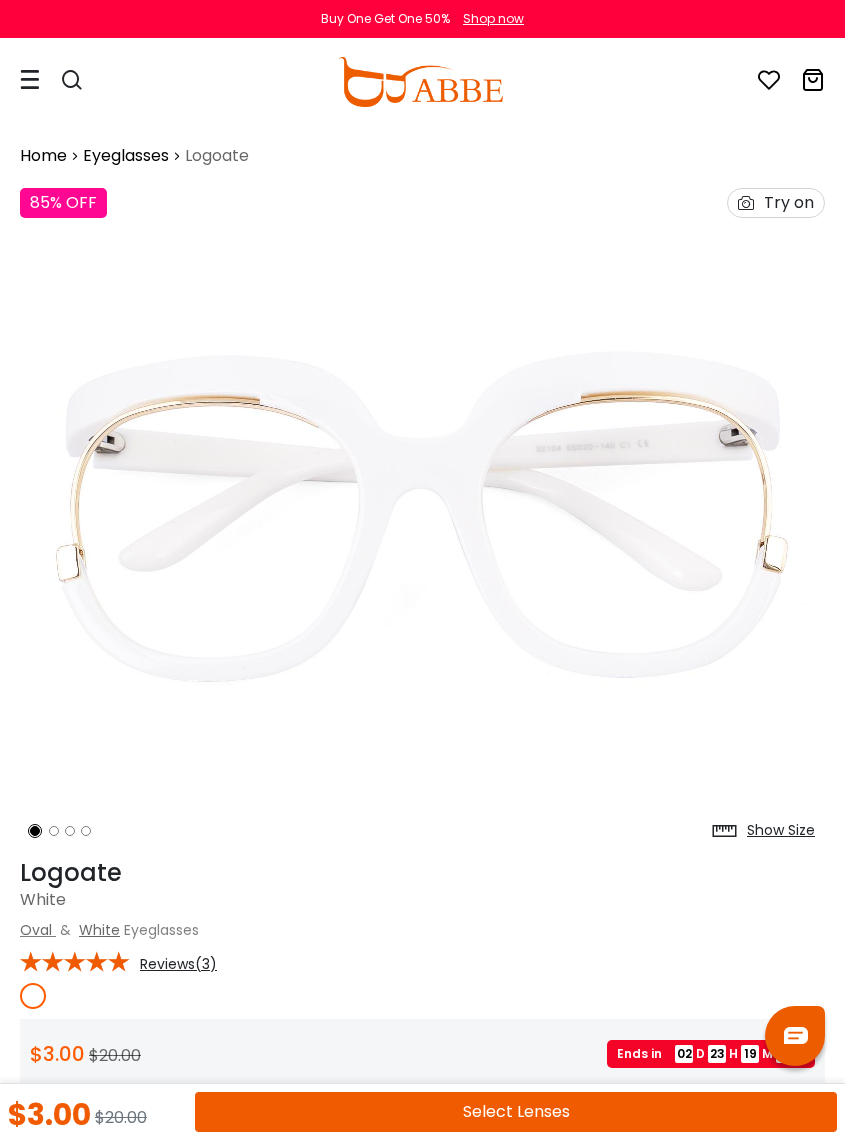 scroll, scrollTop: 2, scrollLeft: 0, axis: vertical 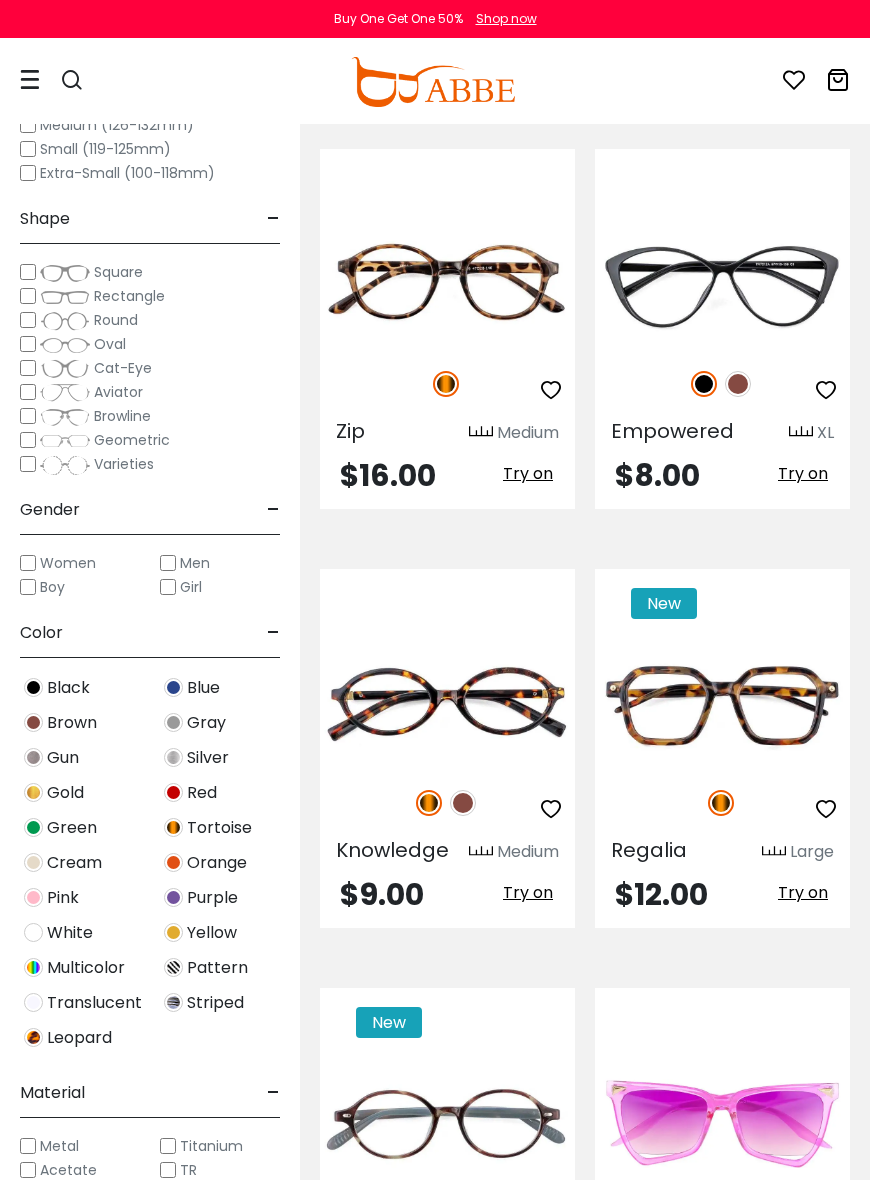 click at bounding box center (433, 82) 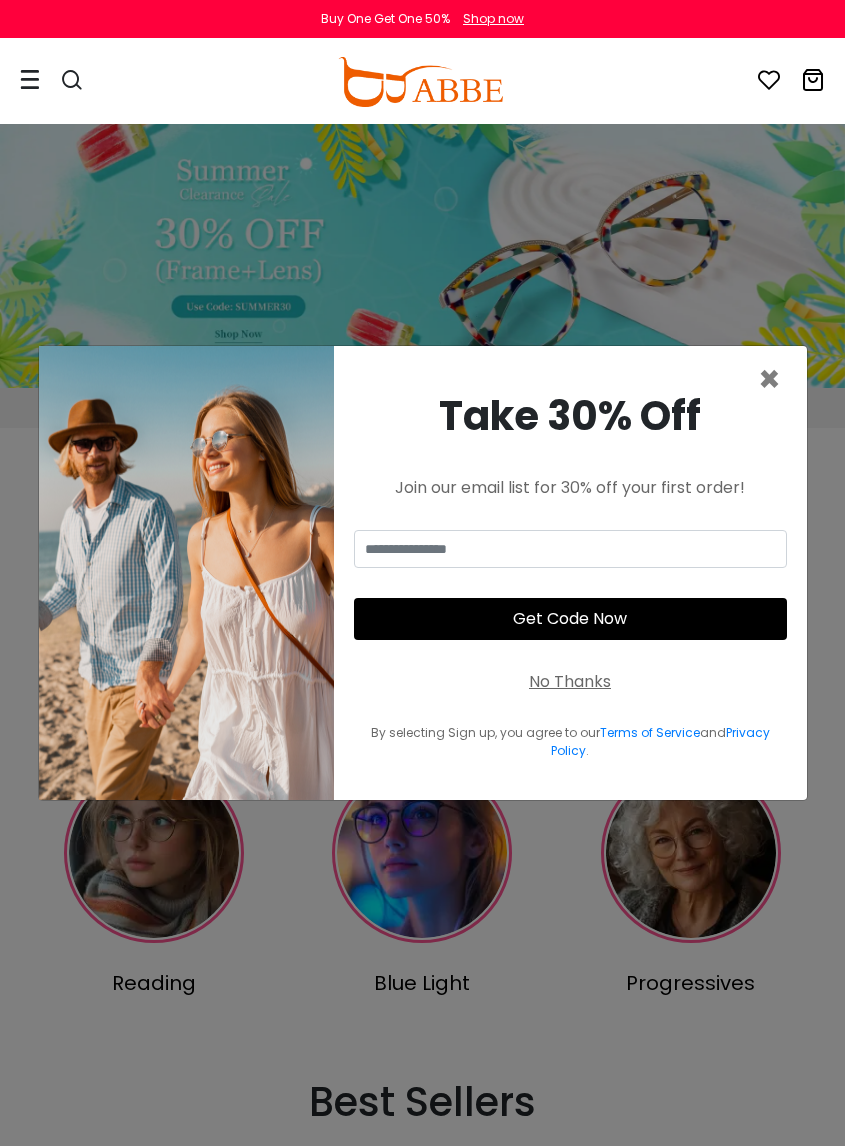 scroll, scrollTop: 2, scrollLeft: 0, axis: vertical 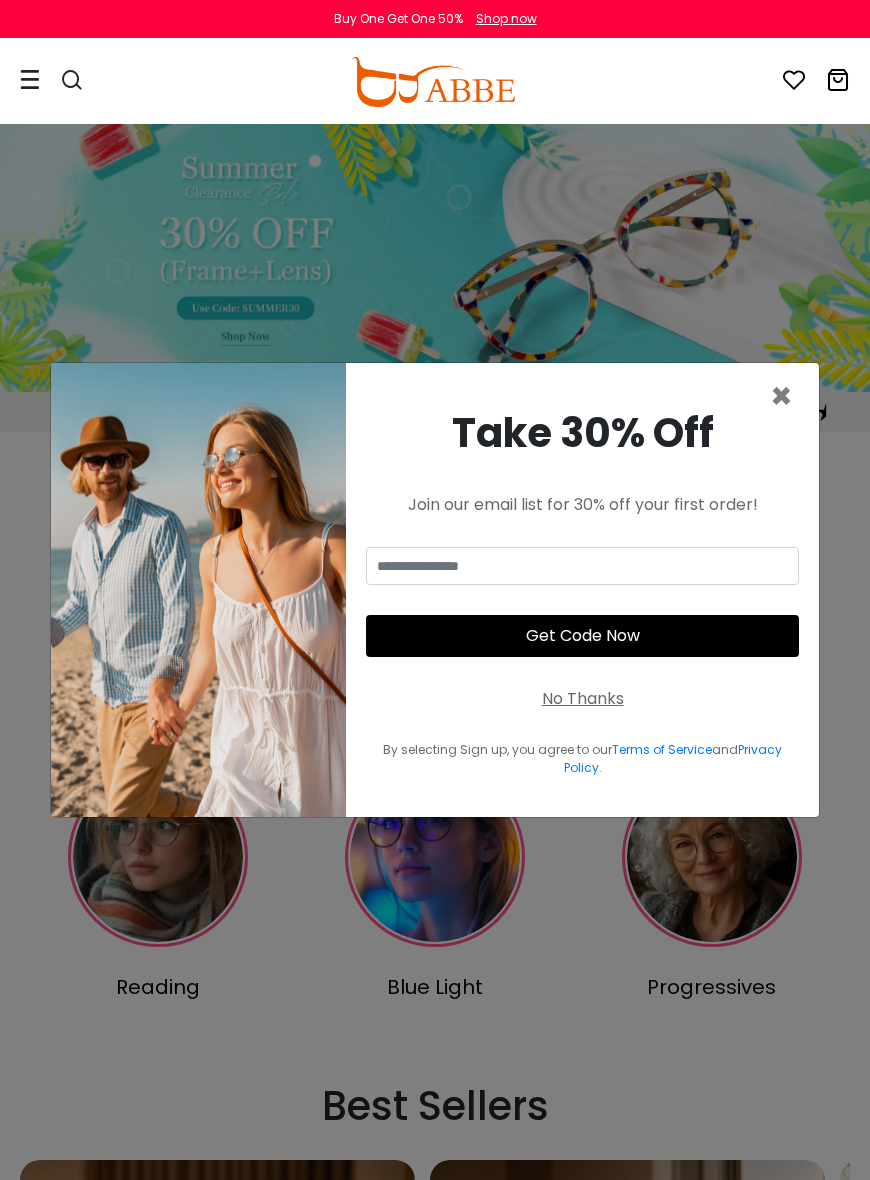 click on "×" at bounding box center [781, 396] 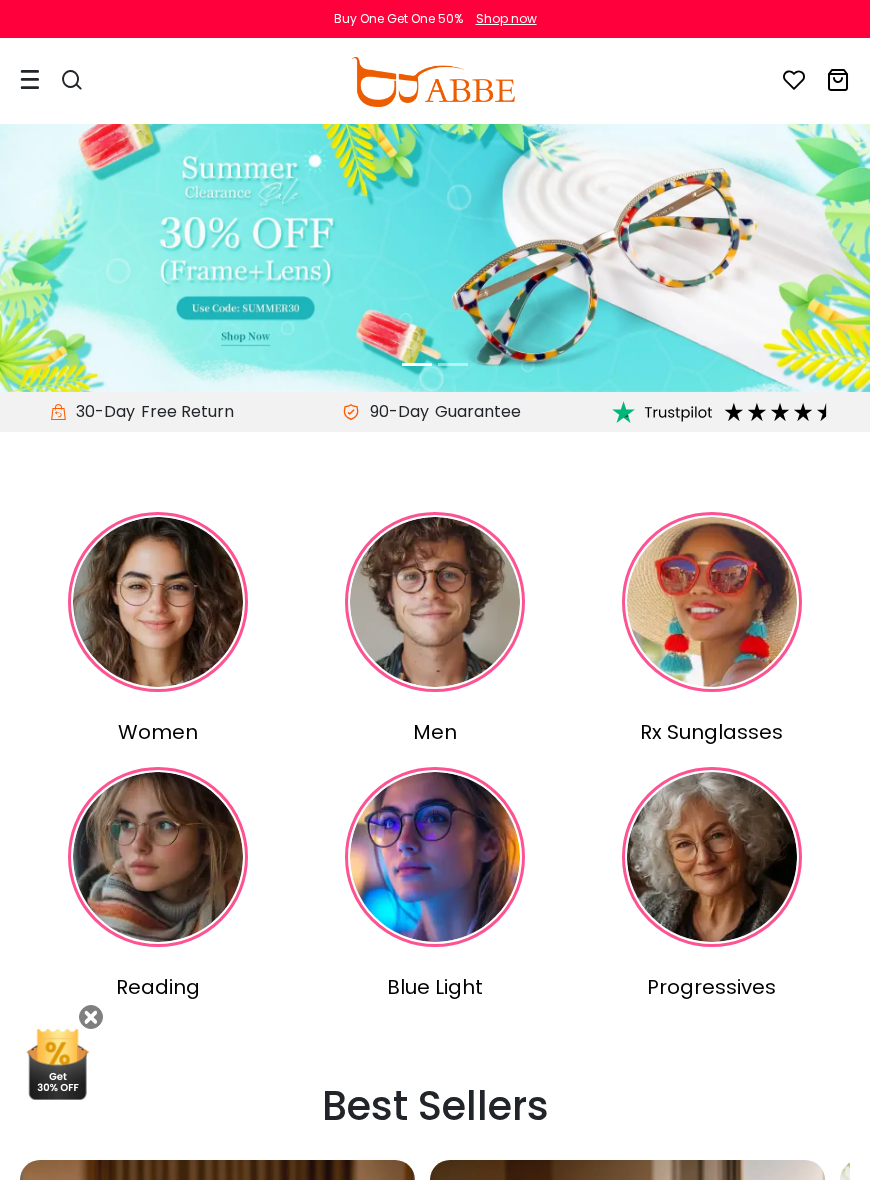 click at bounding box center (158, 602) 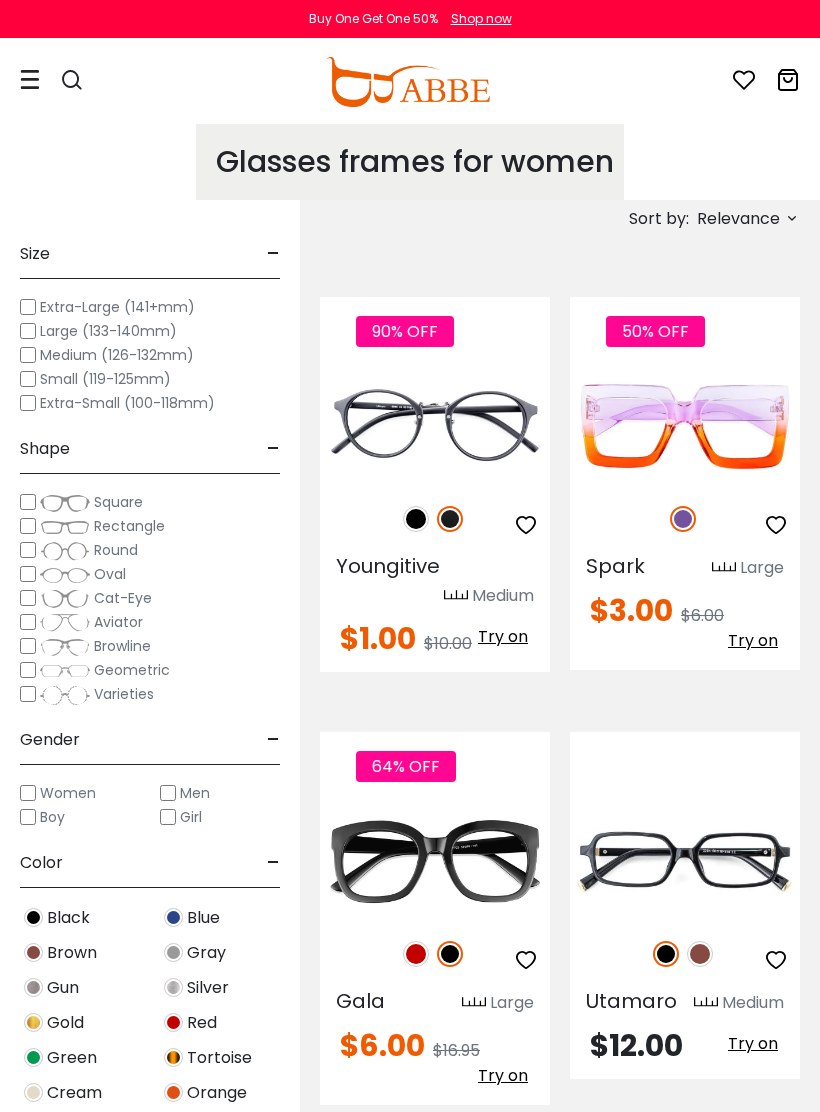 scroll, scrollTop: 0, scrollLeft: 0, axis: both 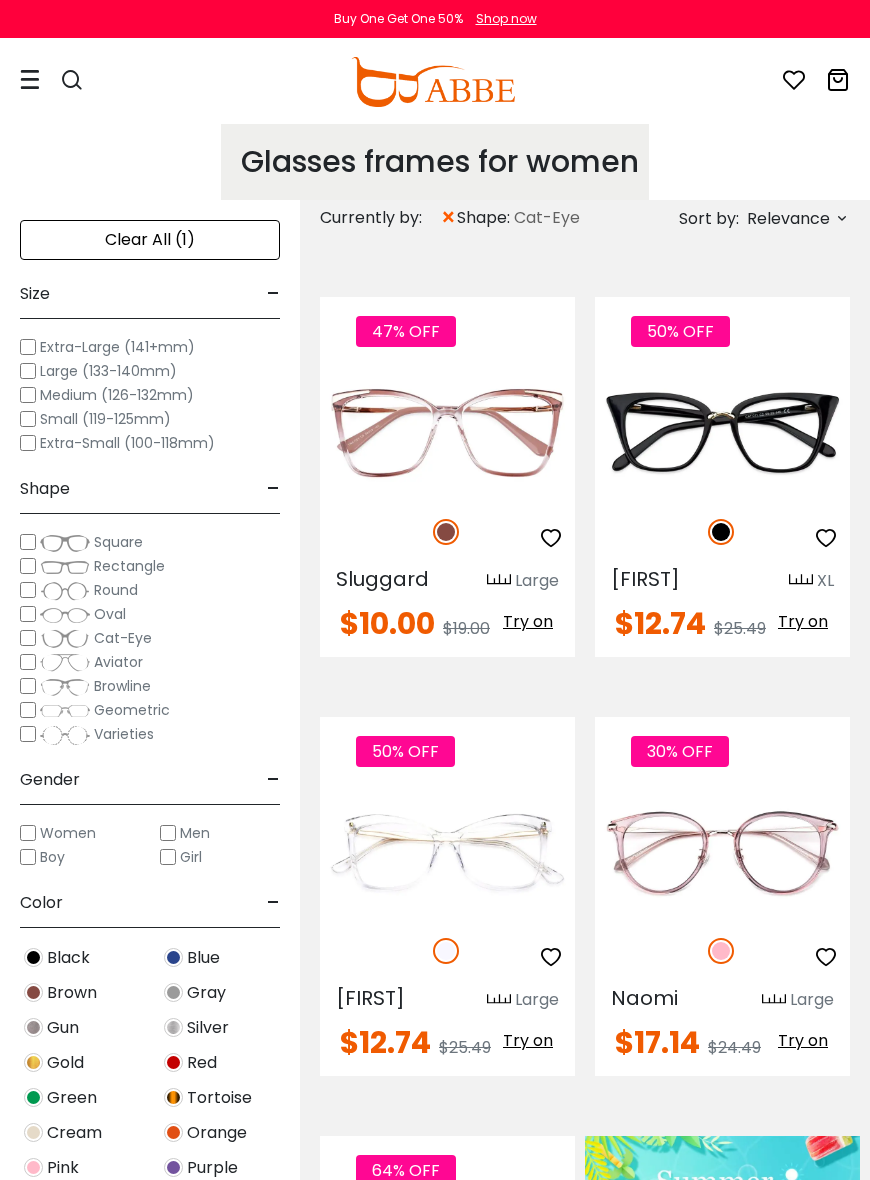 click on "Relevance" at bounding box center (788, 219) 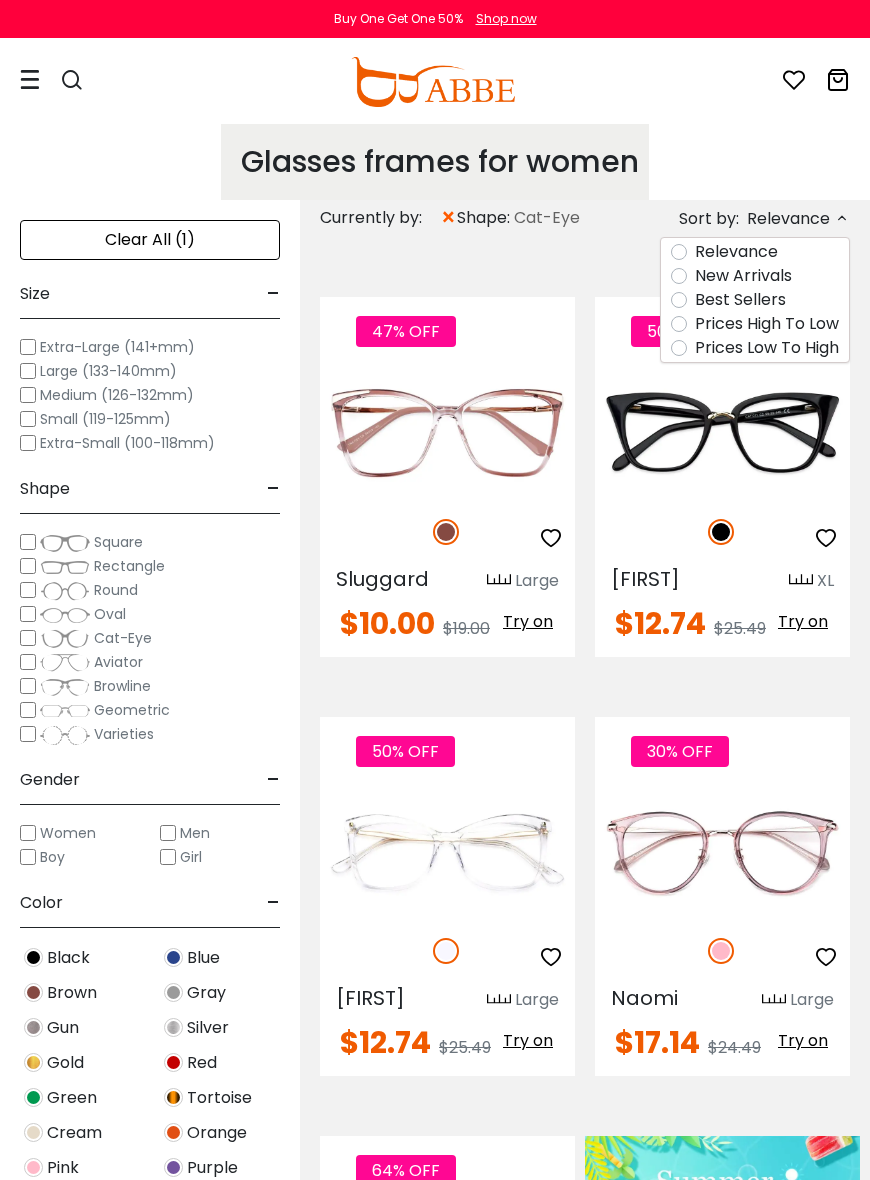 click on "Prices High To Low" at bounding box center [767, 324] 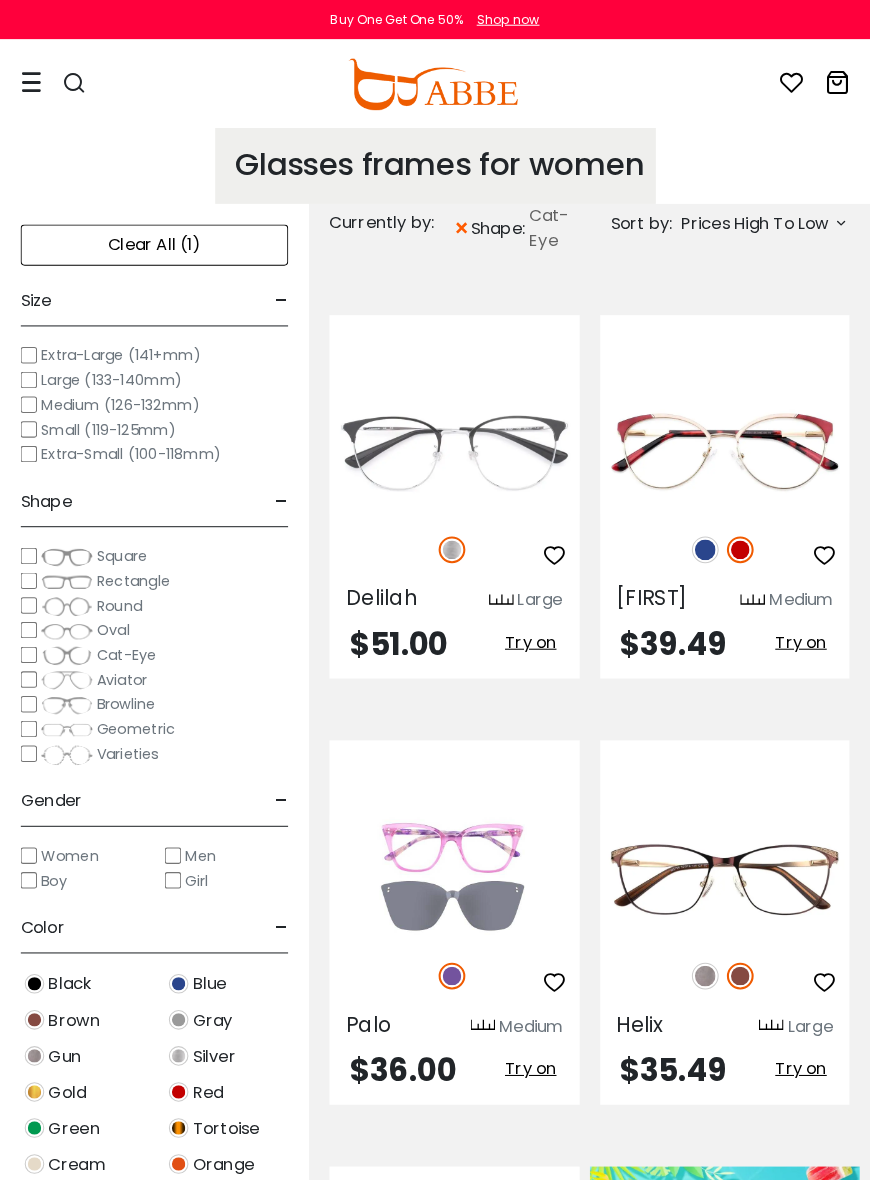scroll, scrollTop: 0, scrollLeft: 0, axis: both 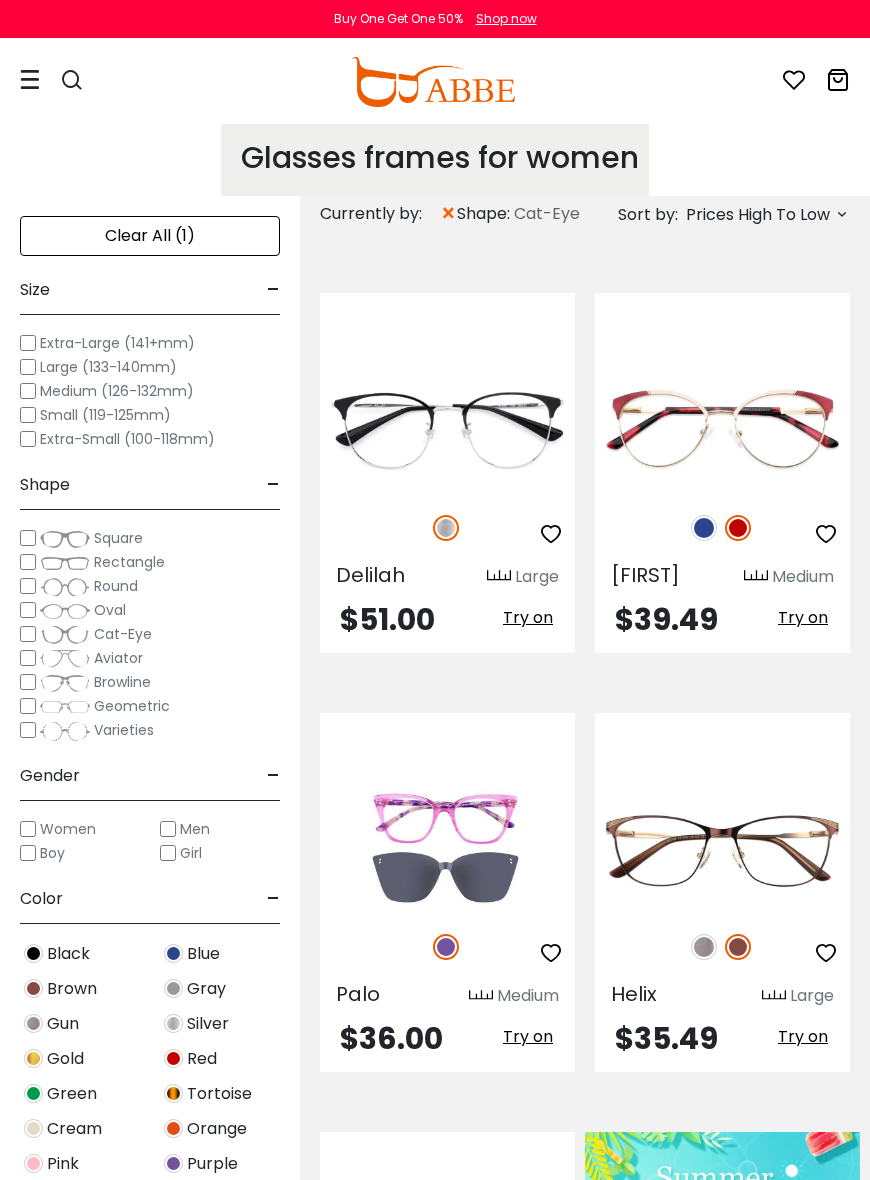 click on "Prices High To Low" at bounding box center [758, 215] 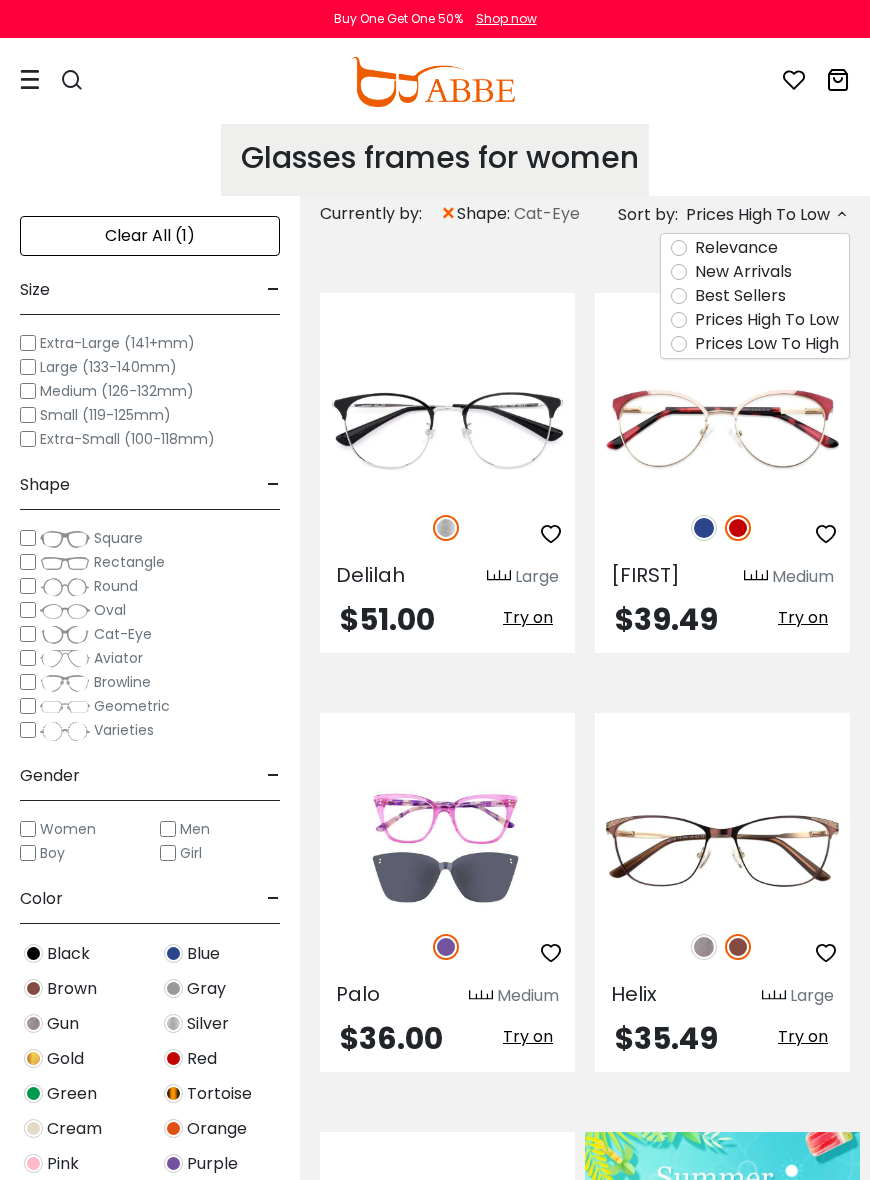 click at bounding box center (0, 0) 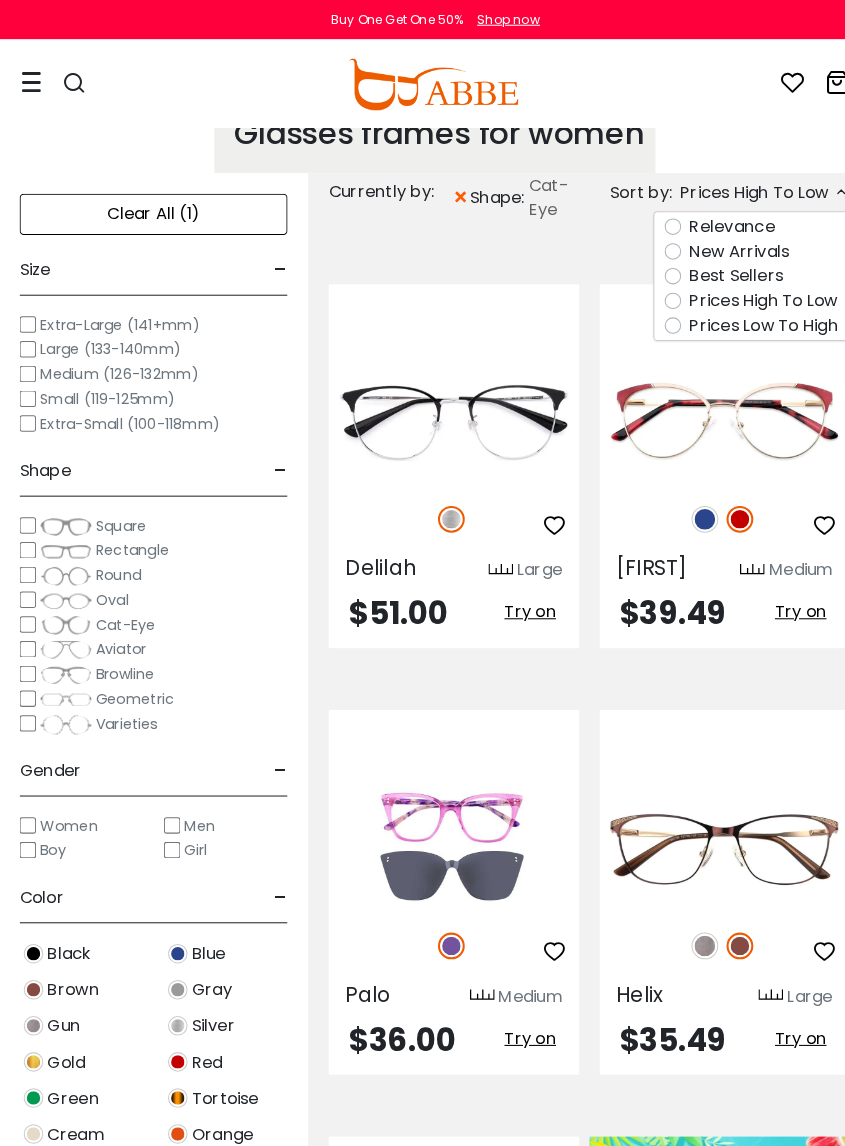scroll, scrollTop: 34, scrollLeft: 1, axis: both 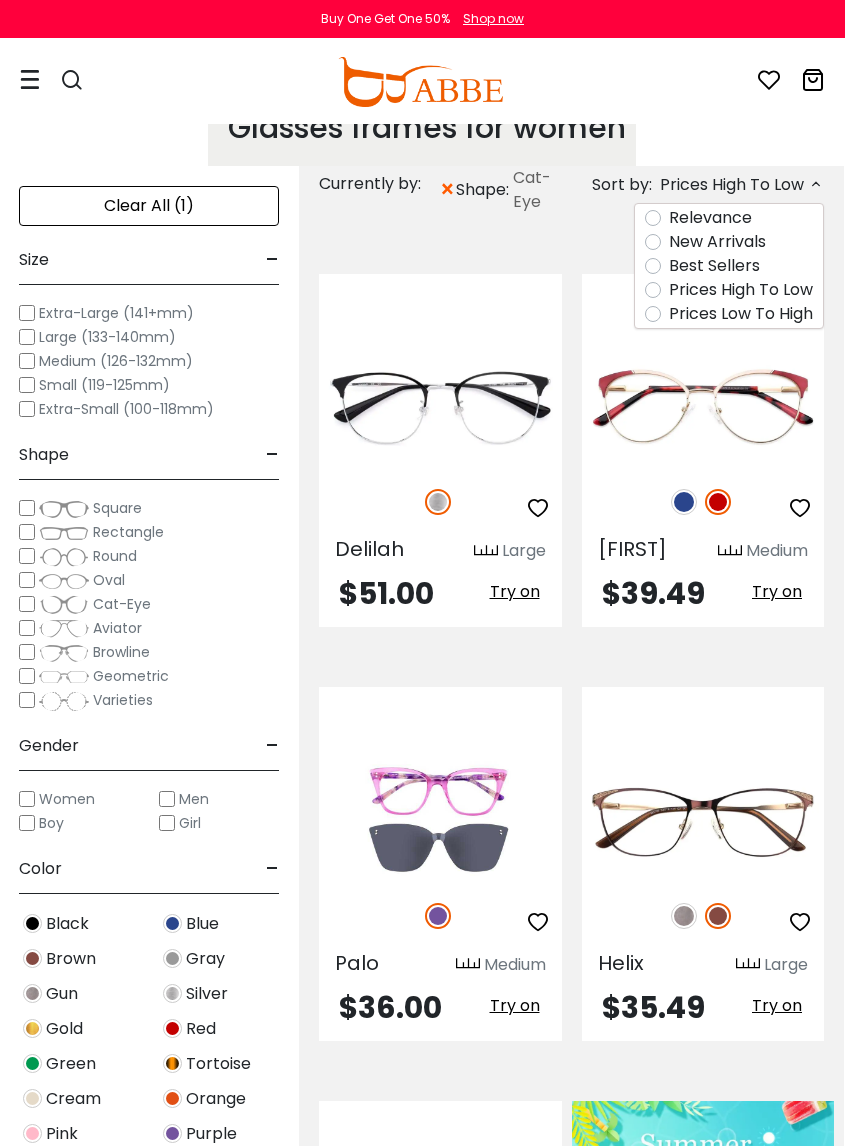 click on "Prices Low To High" at bounding box center (741, 314) 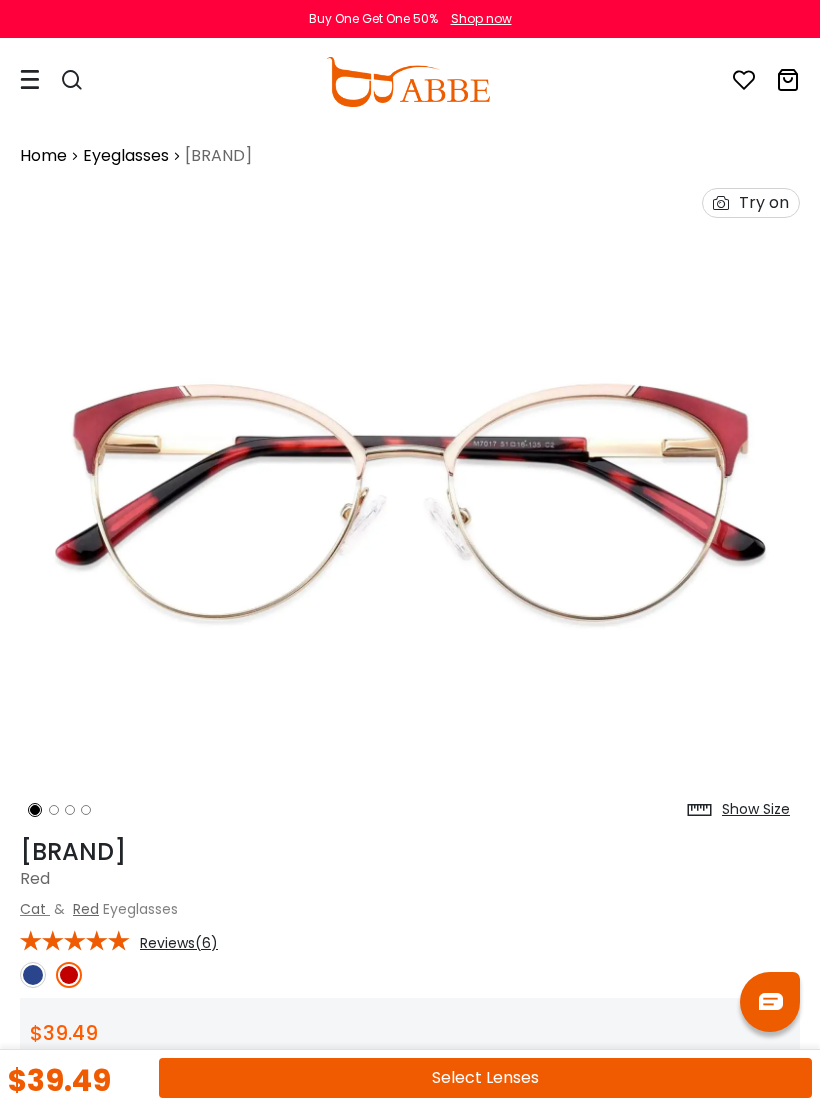 scroll, scrollTop: 0, scrollLeft: 0, axis: both 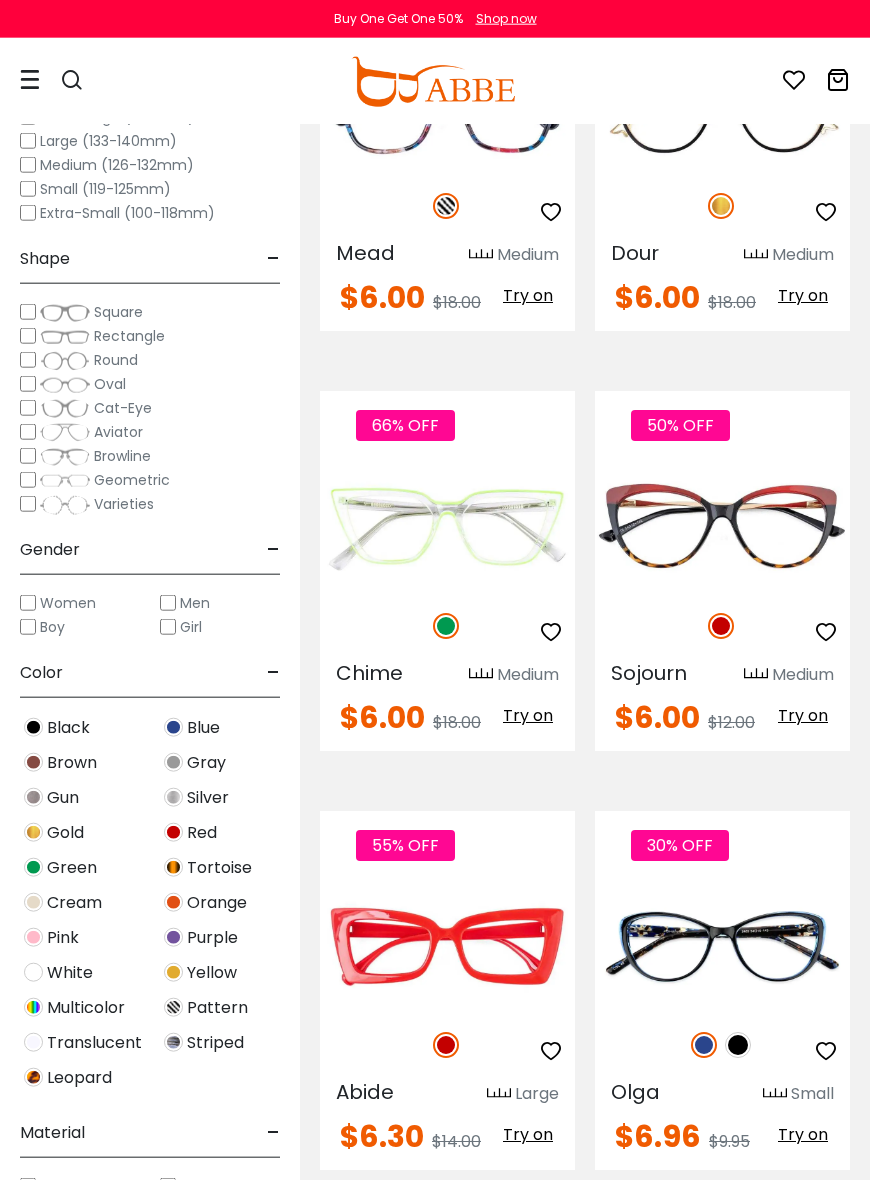 click at bounding box center [0, 0] 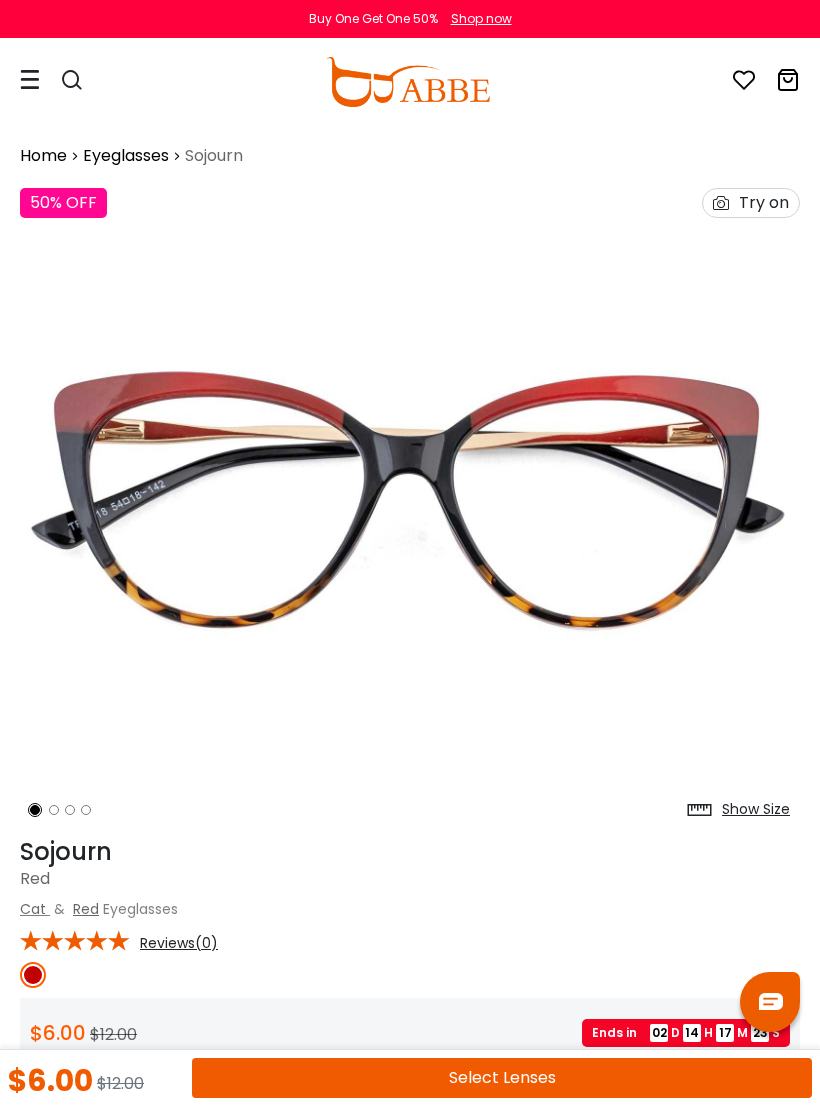 scroll, scrollTop: 0, scrollLeft: 0, axis: both 